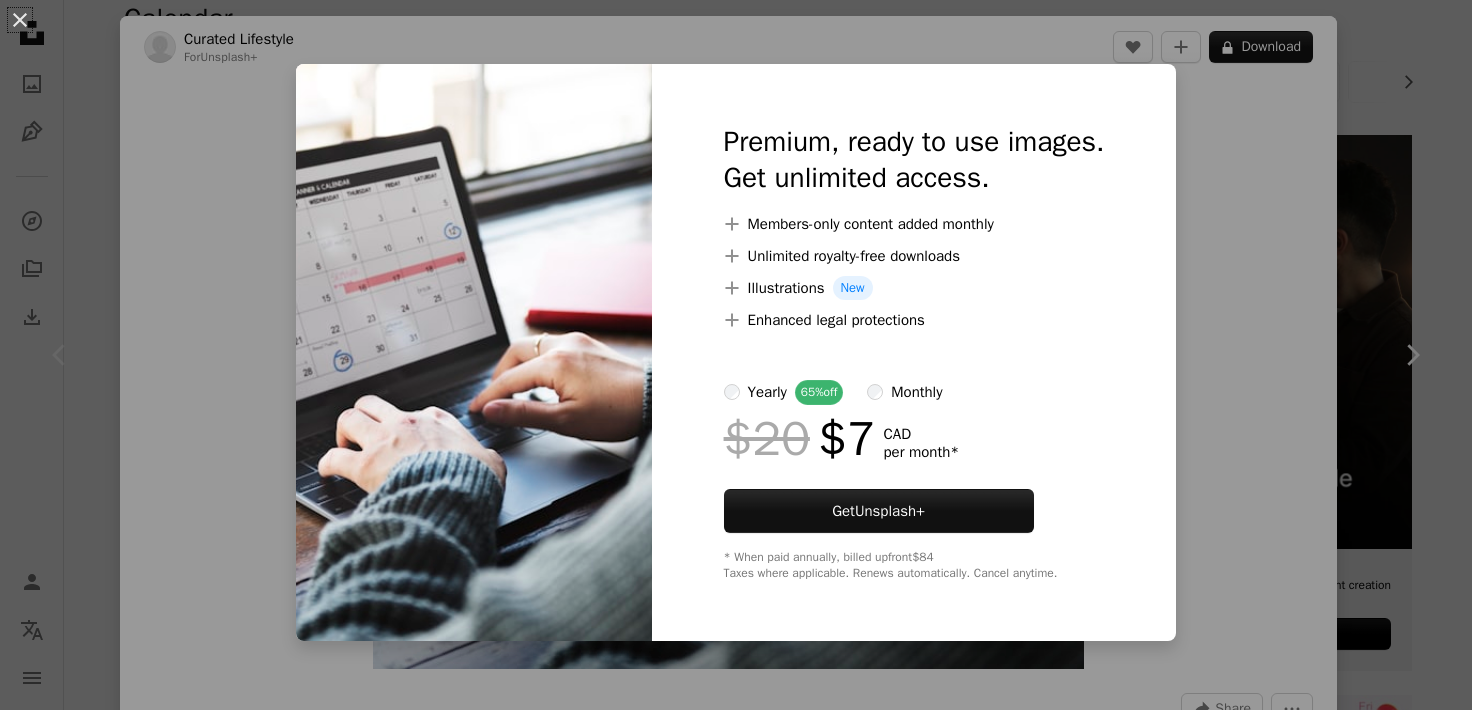 scroll, scrollTop: 364, scrollLeft: 0, axis: vertical 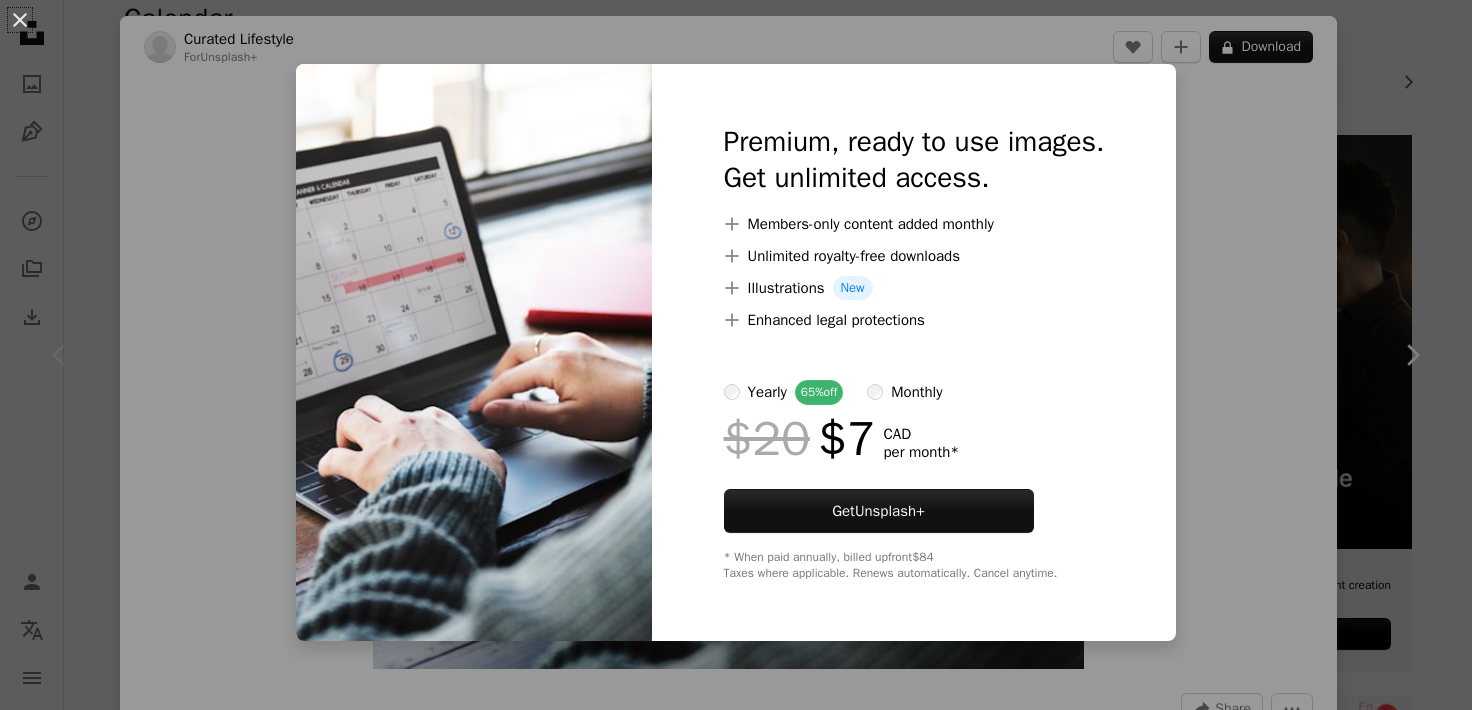 click on "An X shape Premium, ready to use images. Get unlimited access. A plus sign Members-only content added monthly A plus sign Unlimited royalty-free downloads A plus sign Illustrations  New A plus sign Enhanced legal protections yearly 65%  off monthly $20   $7 CAD per month * Get  Unsplash+ * When paid annually, billed upfront  $84 Taxes where applicable. Renews automatically. Cancel anytime." at bounding box center (736, 355) 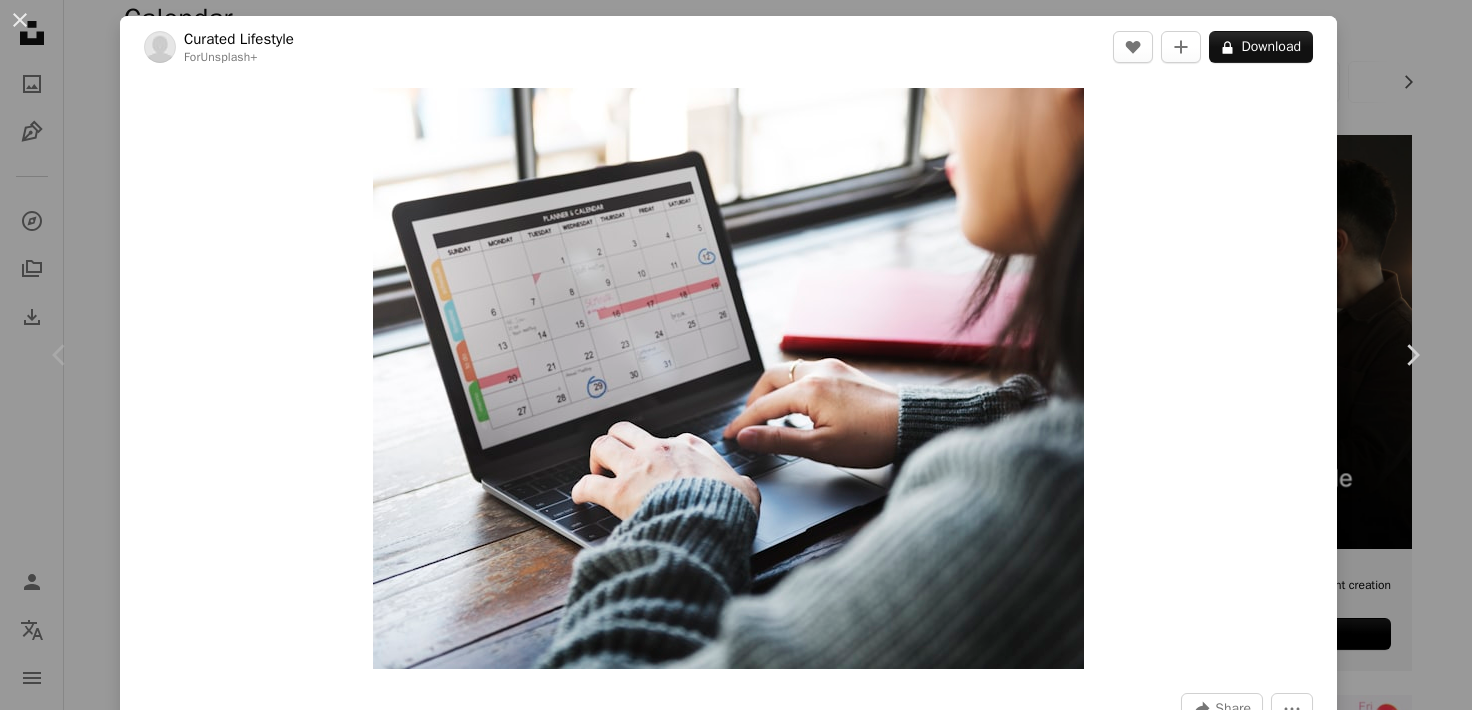 click on "An X shape Chevron left Chevron right Curated Lifestyle For  Unsplash+ A heart A plus sign A lock Download Zoom in A forward-right arrow Share More Actions Calendar outlined Published on  [DATE] Camera NIKON CORPORATION, NIKON D810 Safety Licensed under the  Unsplash+ License business computer laptop calendar working organisation organising Creative Commons images Related images Plus sign for Unsplash+ A heart A plus sign Getty Images For  Unsplash+ A lock Download Plus sign for Unsplash+ A heart A plus sign Getty Images For  Unsplash+ A lock Download Plus sign for Unsplash+ A heart A plus sign Getty Images For  Unsplash+ A lock Download Plus sign for Unsplash+ A heart A plus sign Getty Images For  Unsplash+ A lock Download Plus sign for Unsplash+ A heart A plus sign Getty Images For  Unsplash+ A lock Download Plus sign for Unsplash+ A heart A plus sign Getty Images For  Unsplash+ A lock Download Plus sign for Unsplash+ A heart A plus sign Getty Images For  Unsplash+ A lock Download A heart For  For" at bounding box center [736, 355] 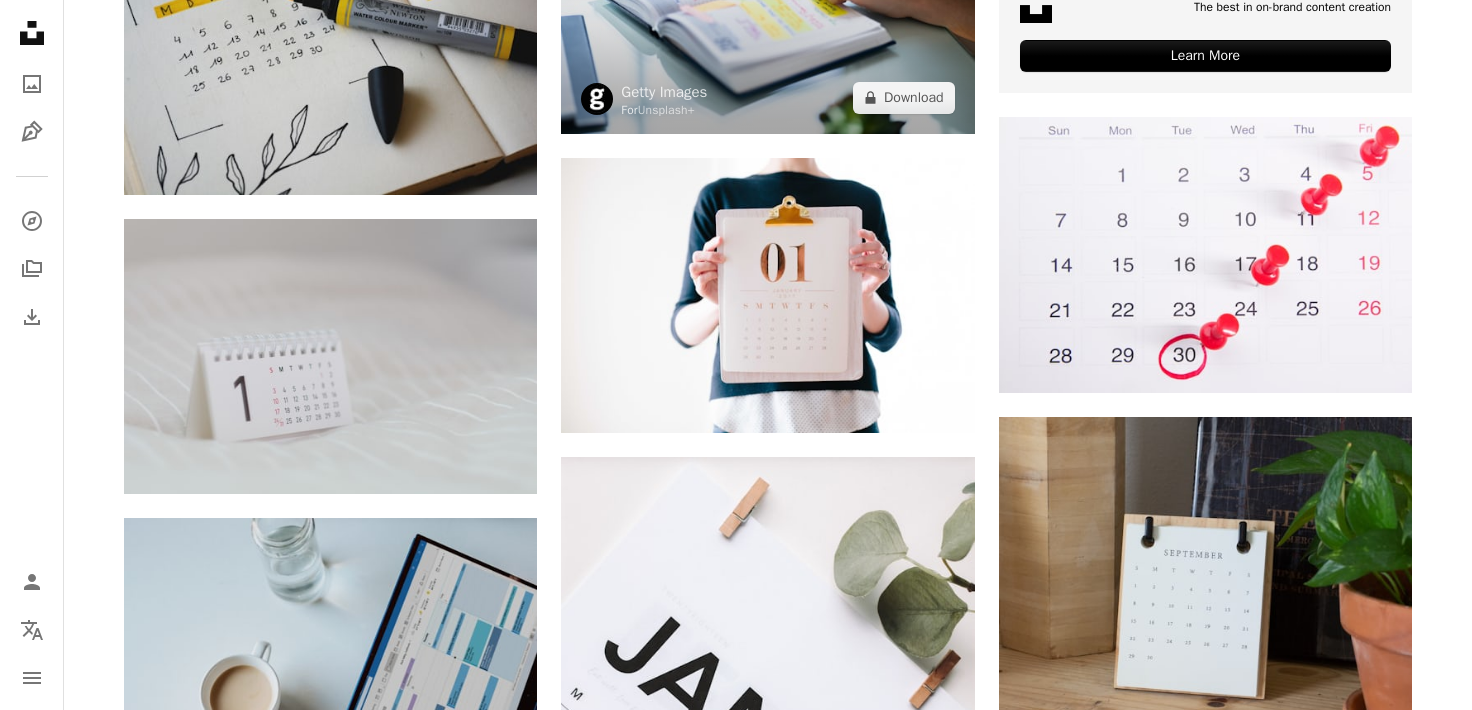 scroll, scrollTop: 944, scrollLeft: 0, axis: vertical 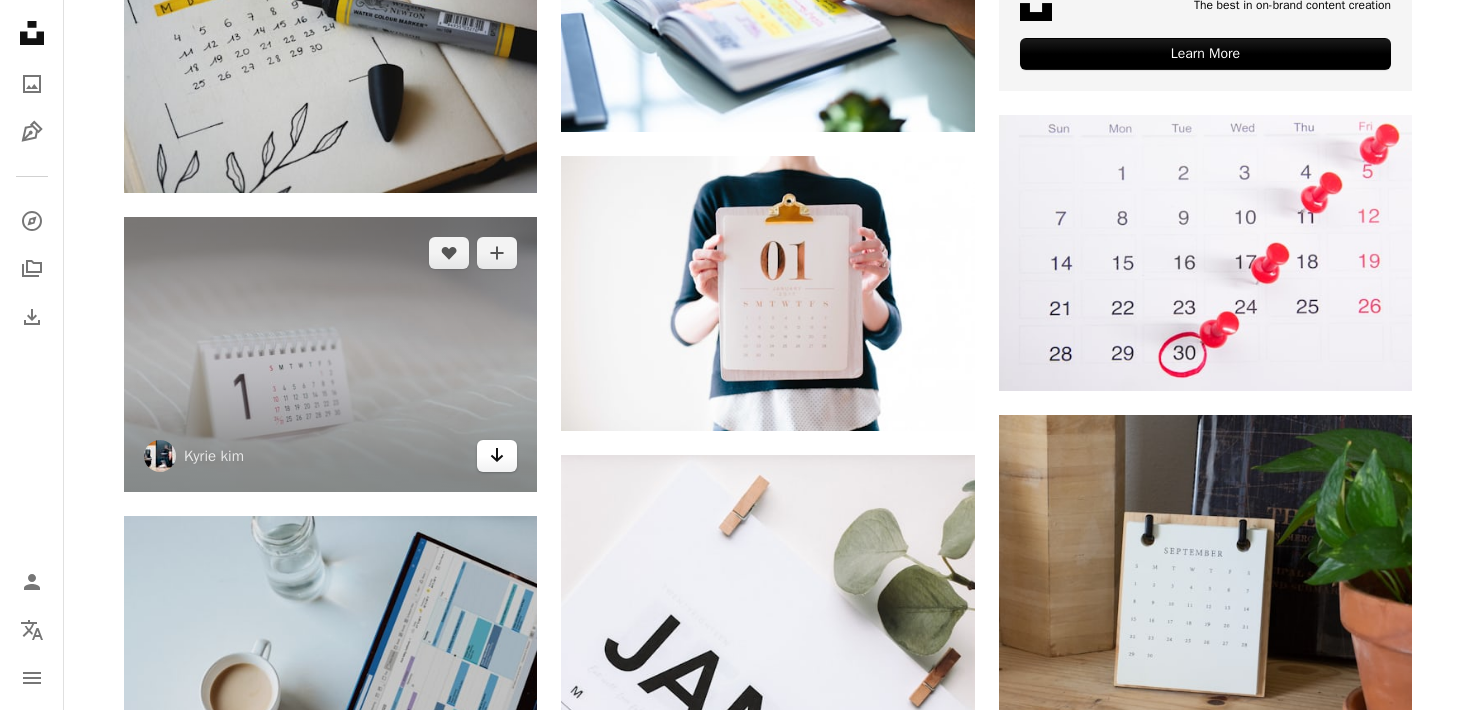 click on "Arrow pointing down" at bounding box center [497, 456] 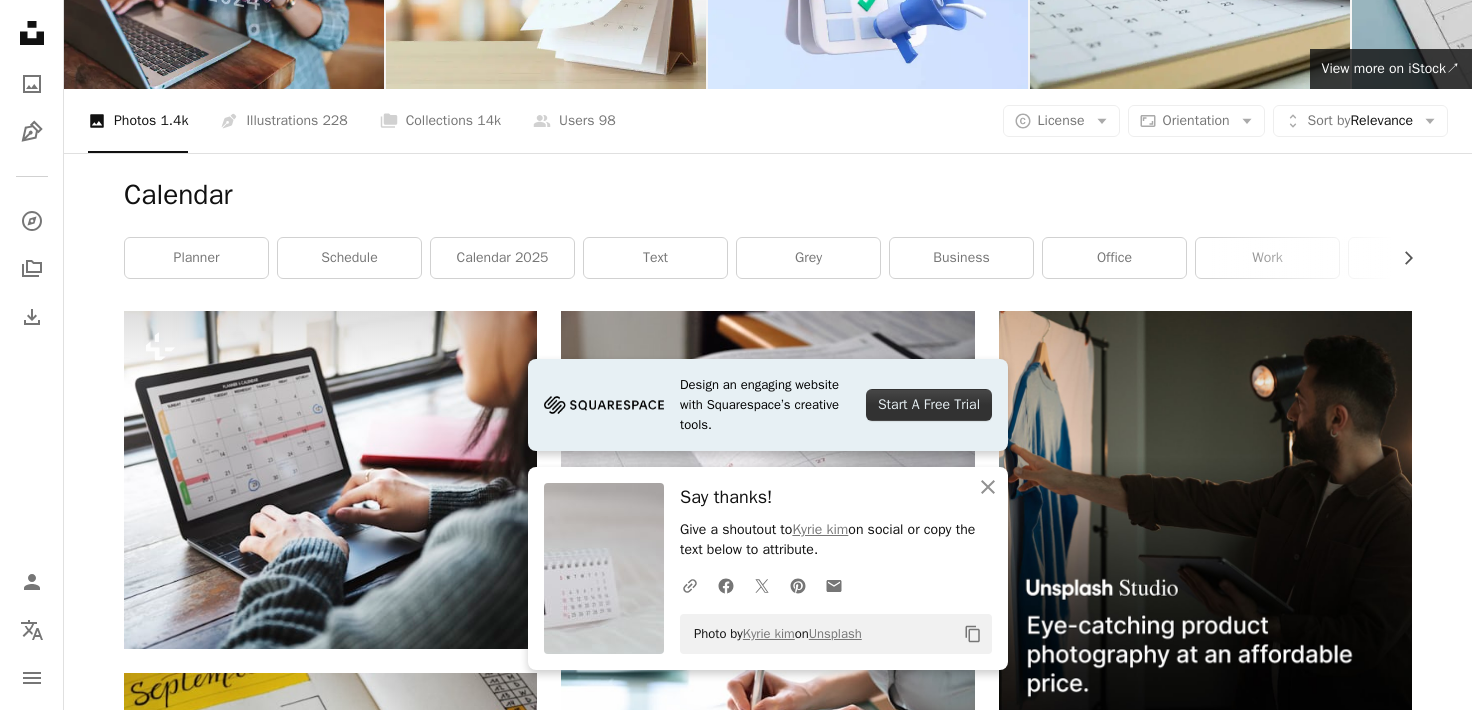 scroll, scrollTop: 0, scrollLeft: 0, axis: both 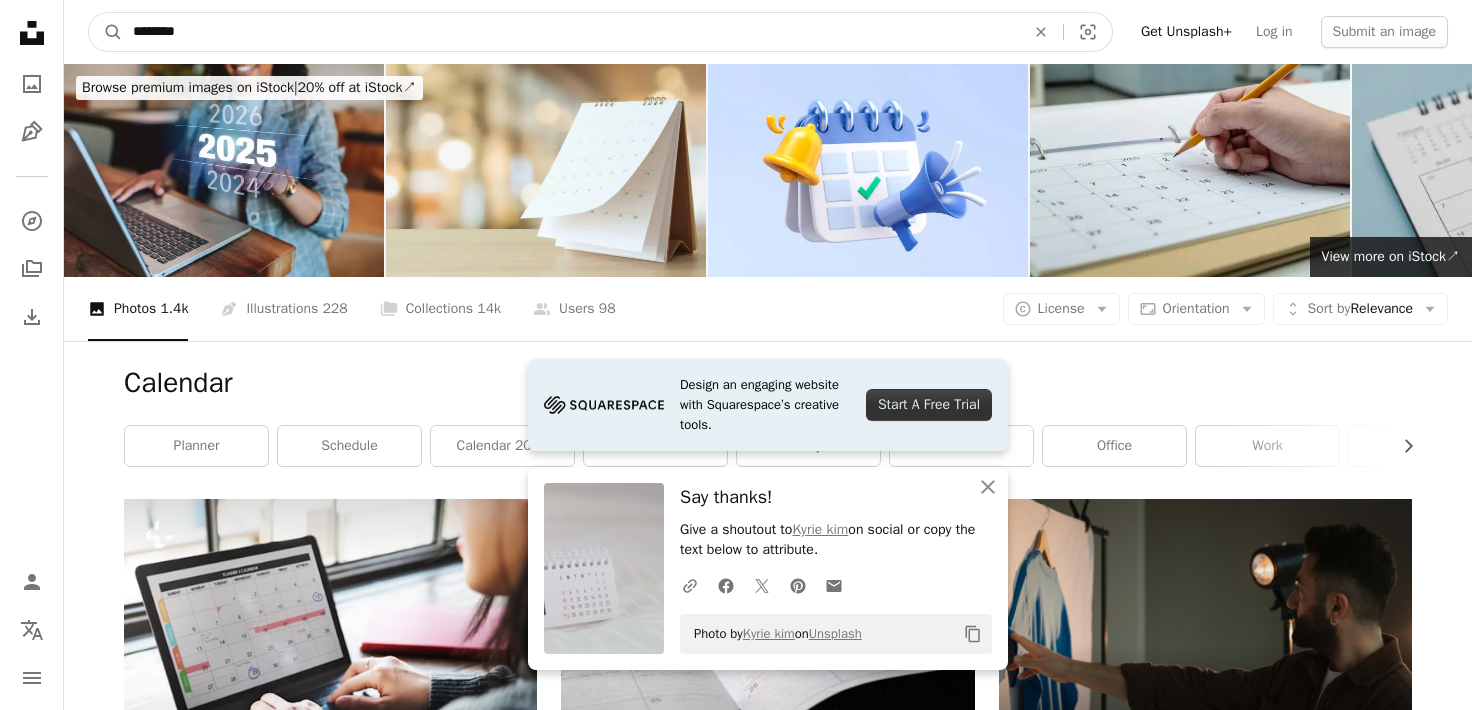 drag, startPoint x: 246, startPoint y: 35, endPoint x: -11, endPoint y: 16, distance: 257.7014 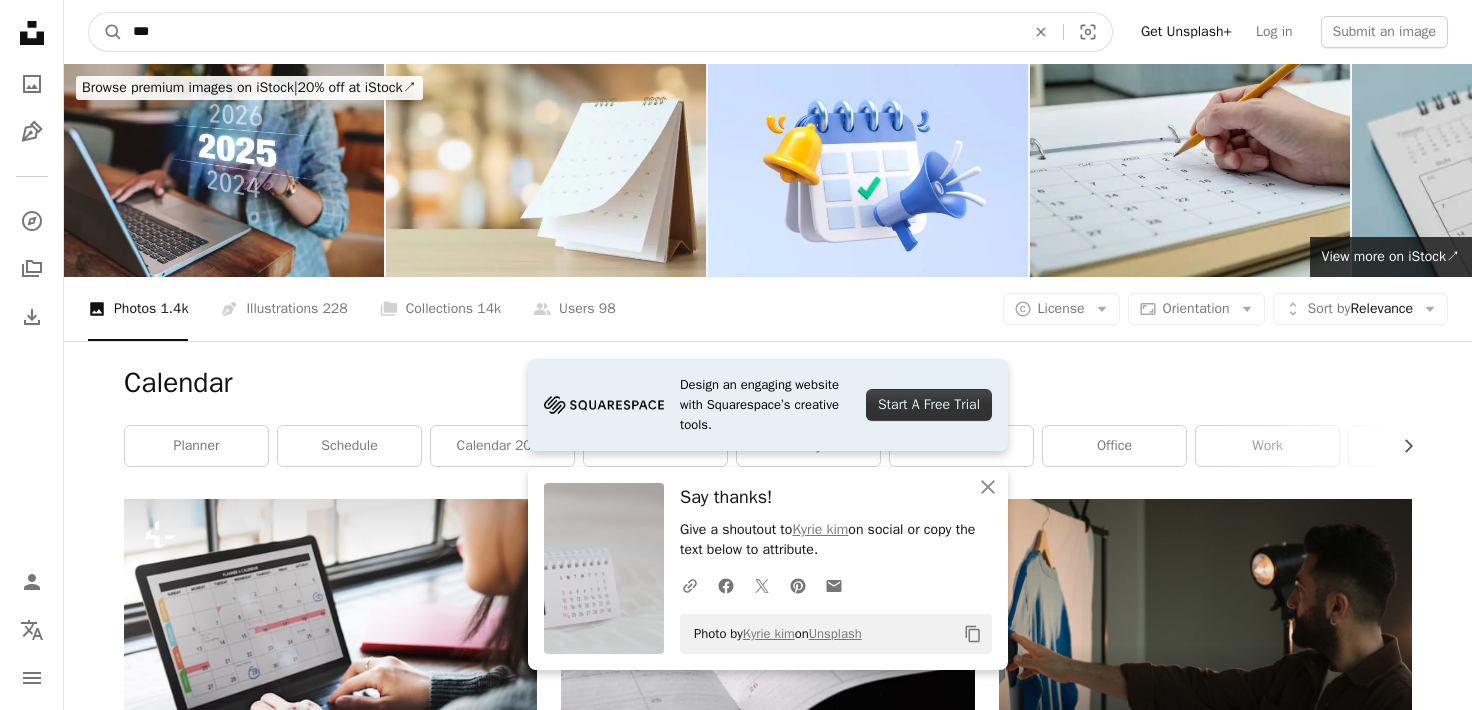 type on "****" 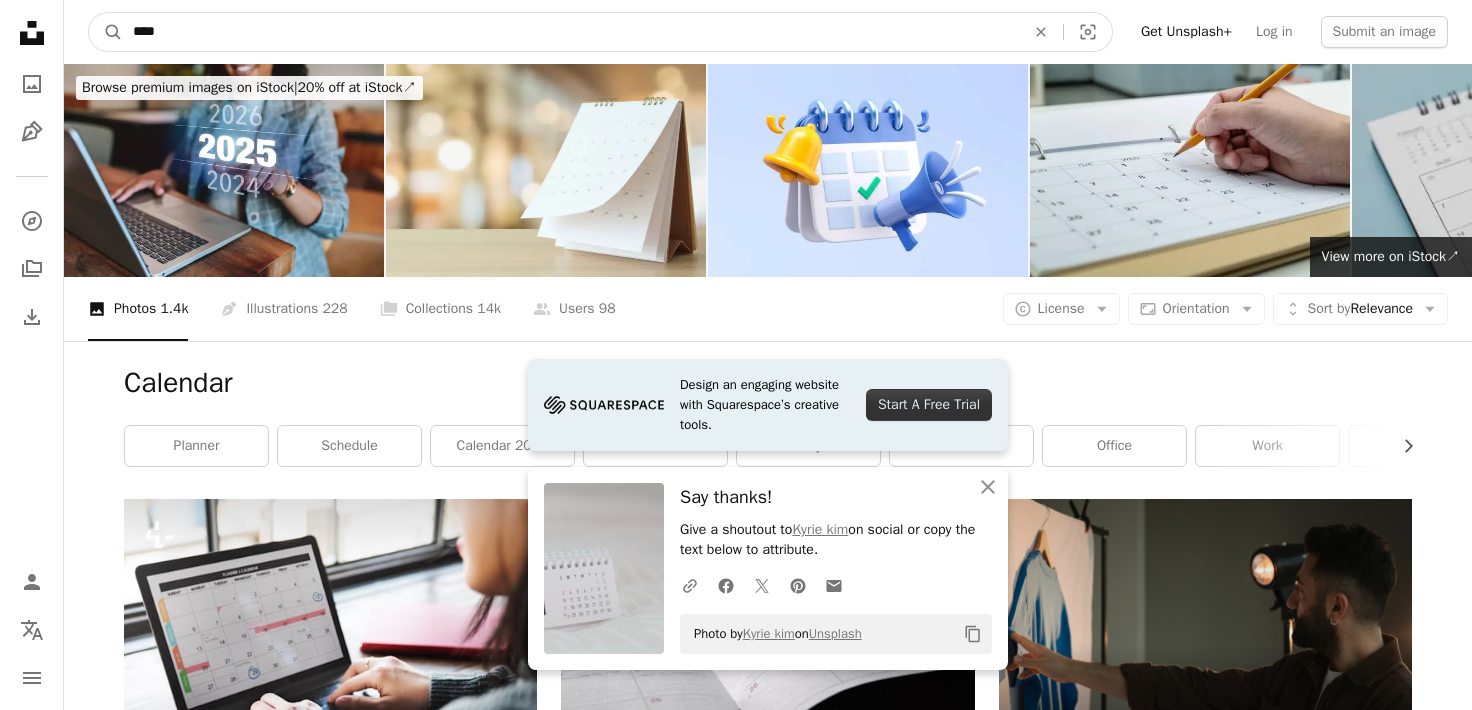 click on "A magnifying glass" at bounding box center (106, 32) 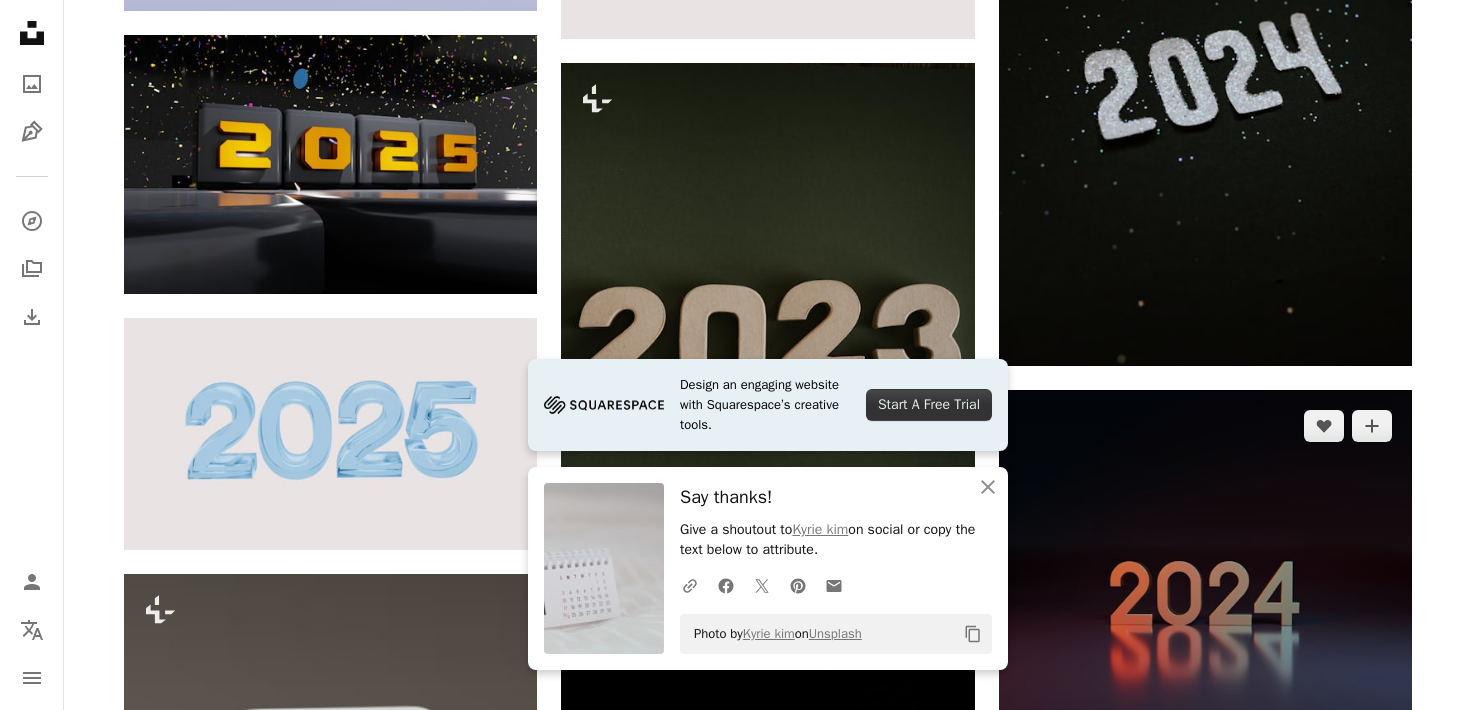 scroll, scrollTop: 1236, scrollLeft: 0, axis: vertical 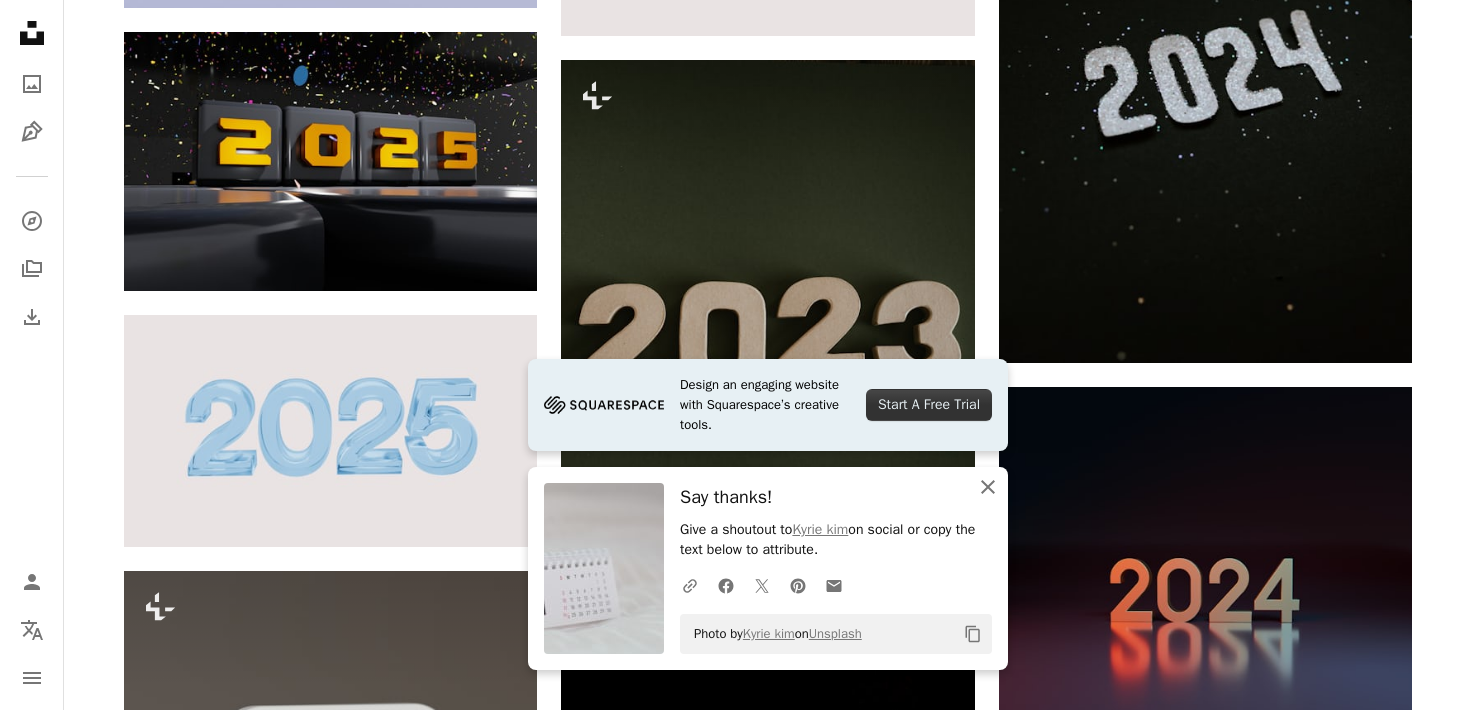 click on "An X shape" 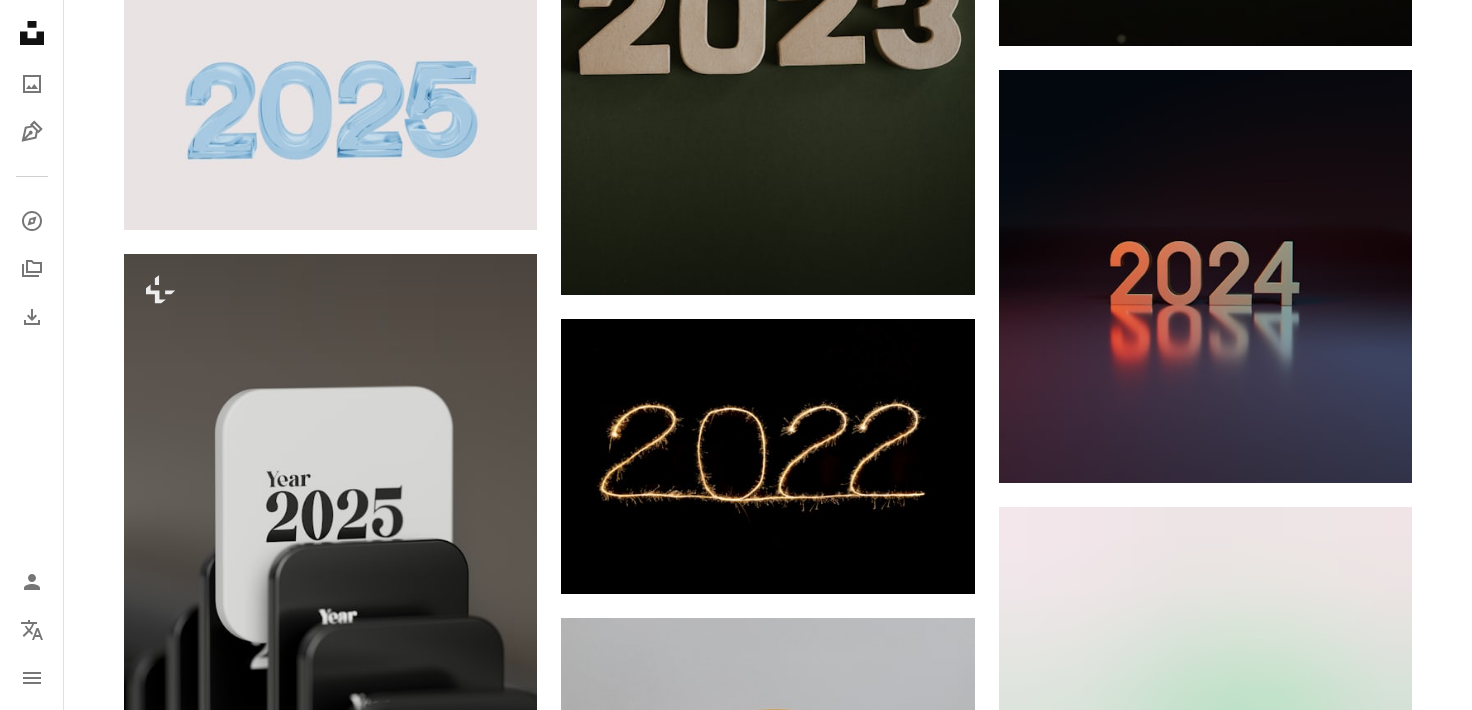 scroll, scrollTop: 0, scrollLeft: 0, axis: both 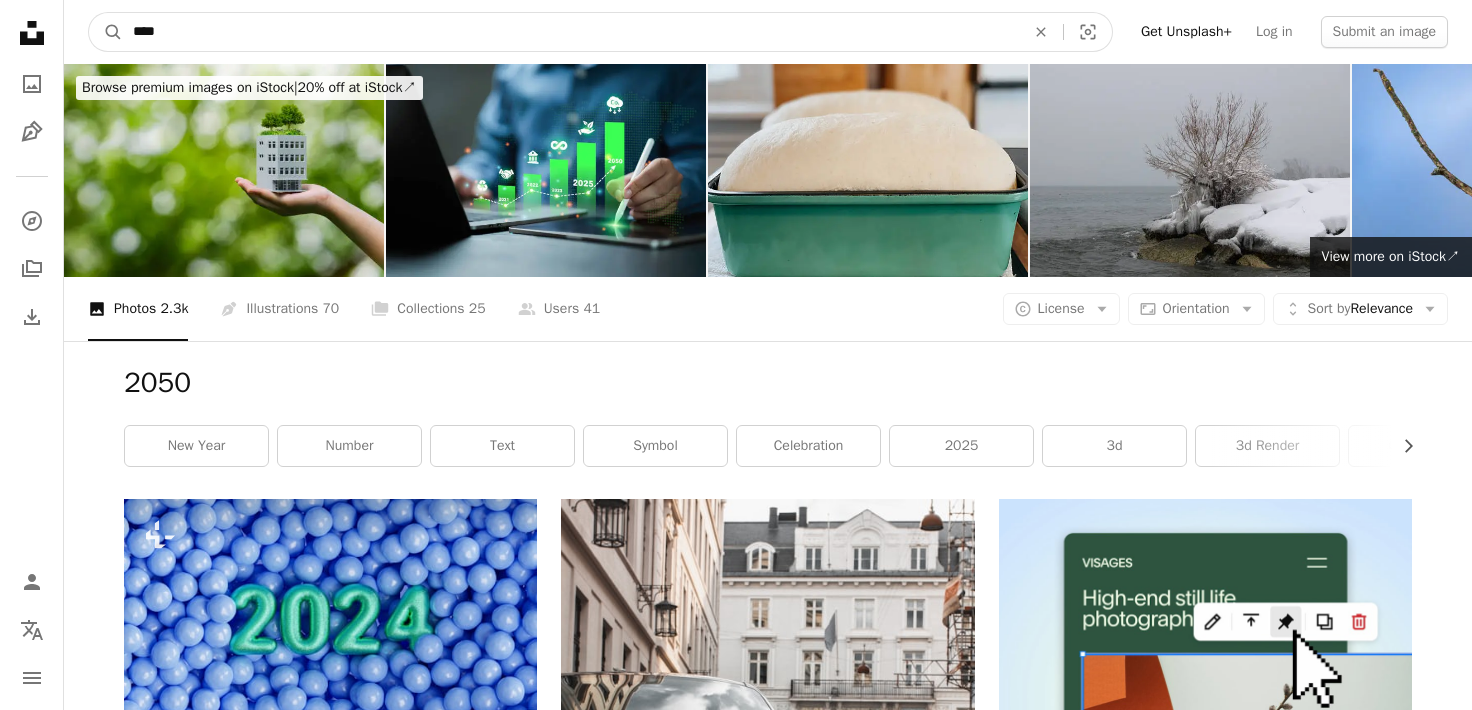 drag, startPoint x: 194, startPoint y: 33, endPoint x: 36, endPoint y: 24, distance: 158.25612 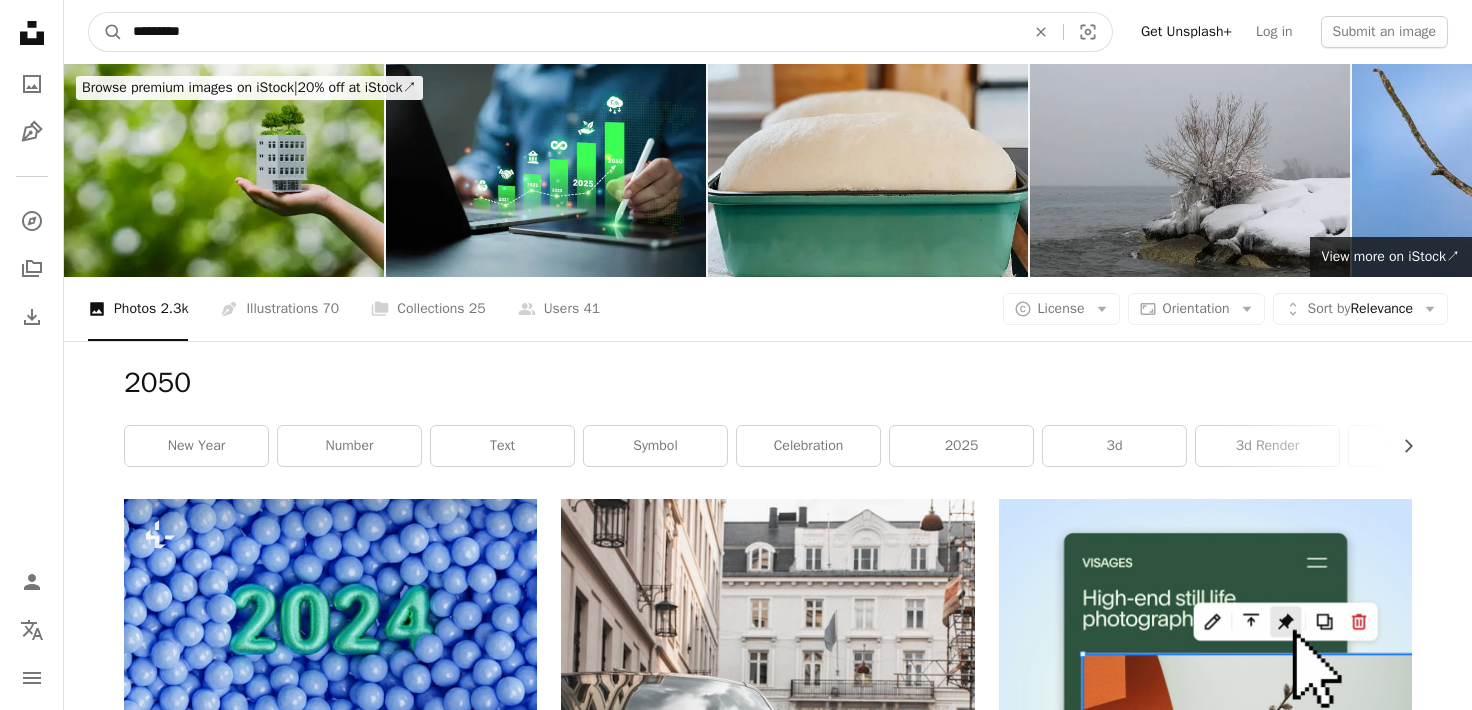 type on "**********" 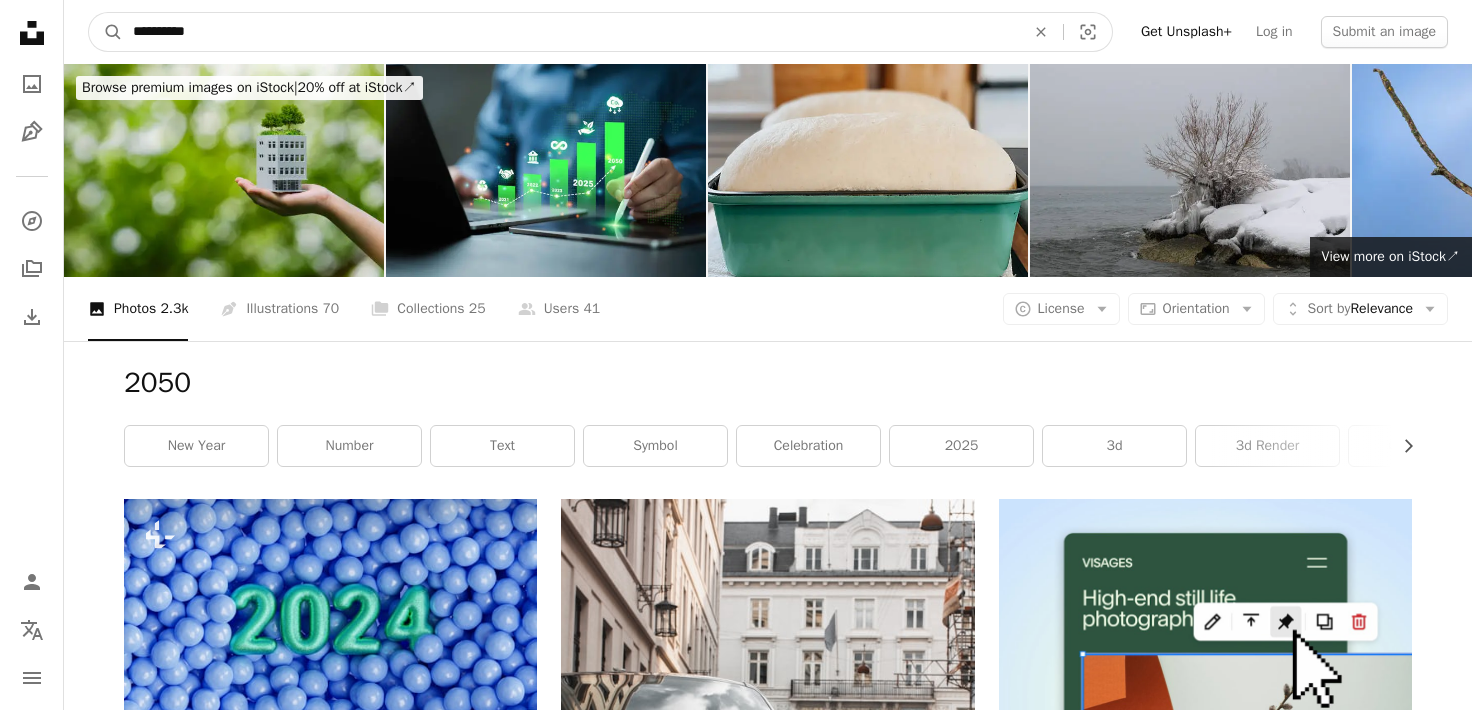 click on "A magnifying glass" at bounding box center (106, 32) 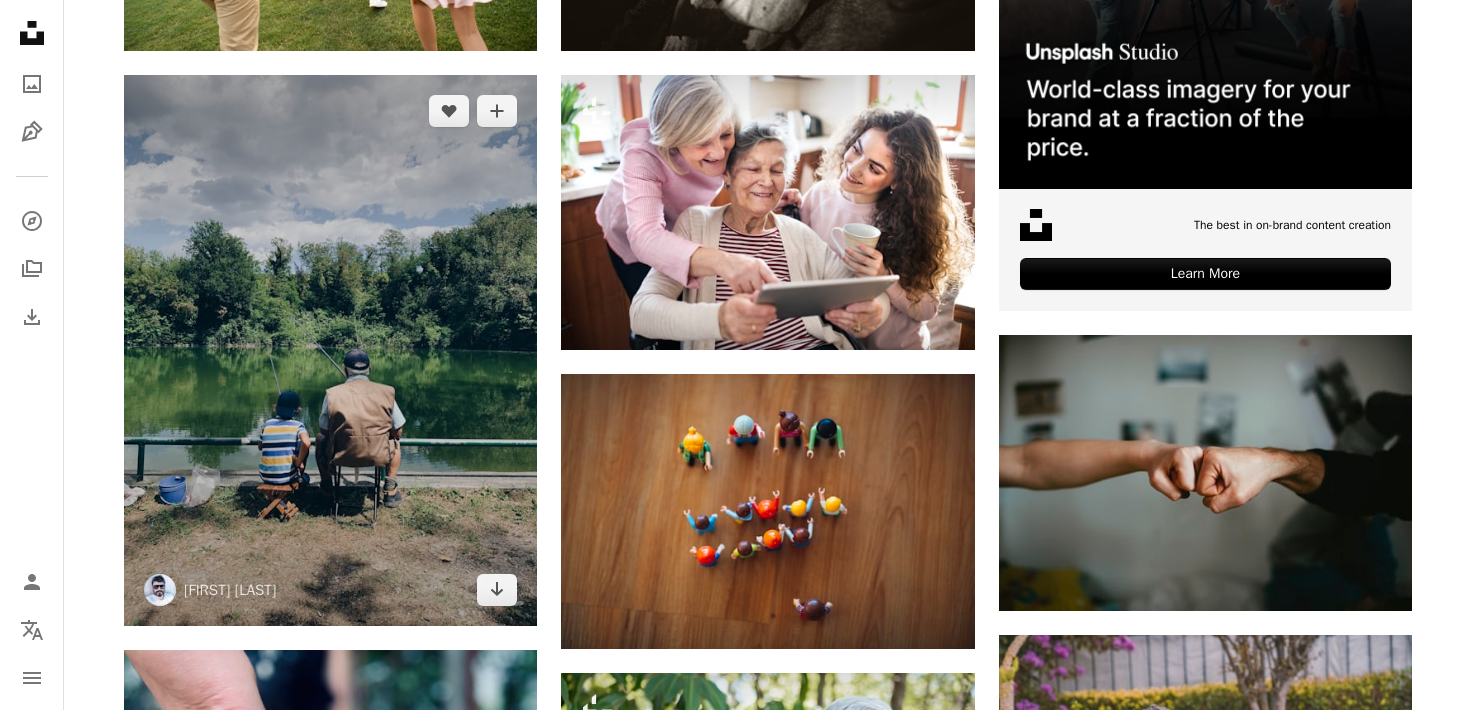 scroll, scrollTop: 727, scrollLeft: 0, axis: vertical 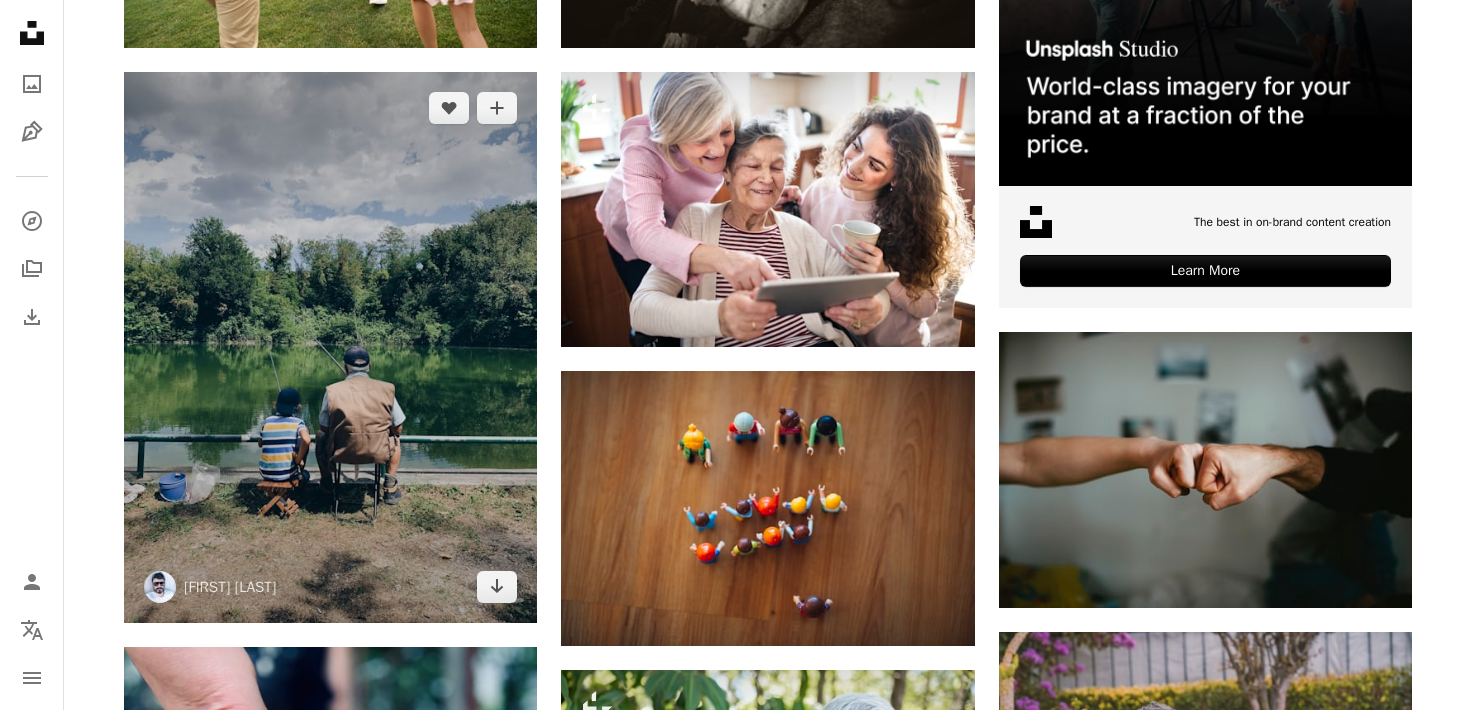 click at bounding box center (330, 347) 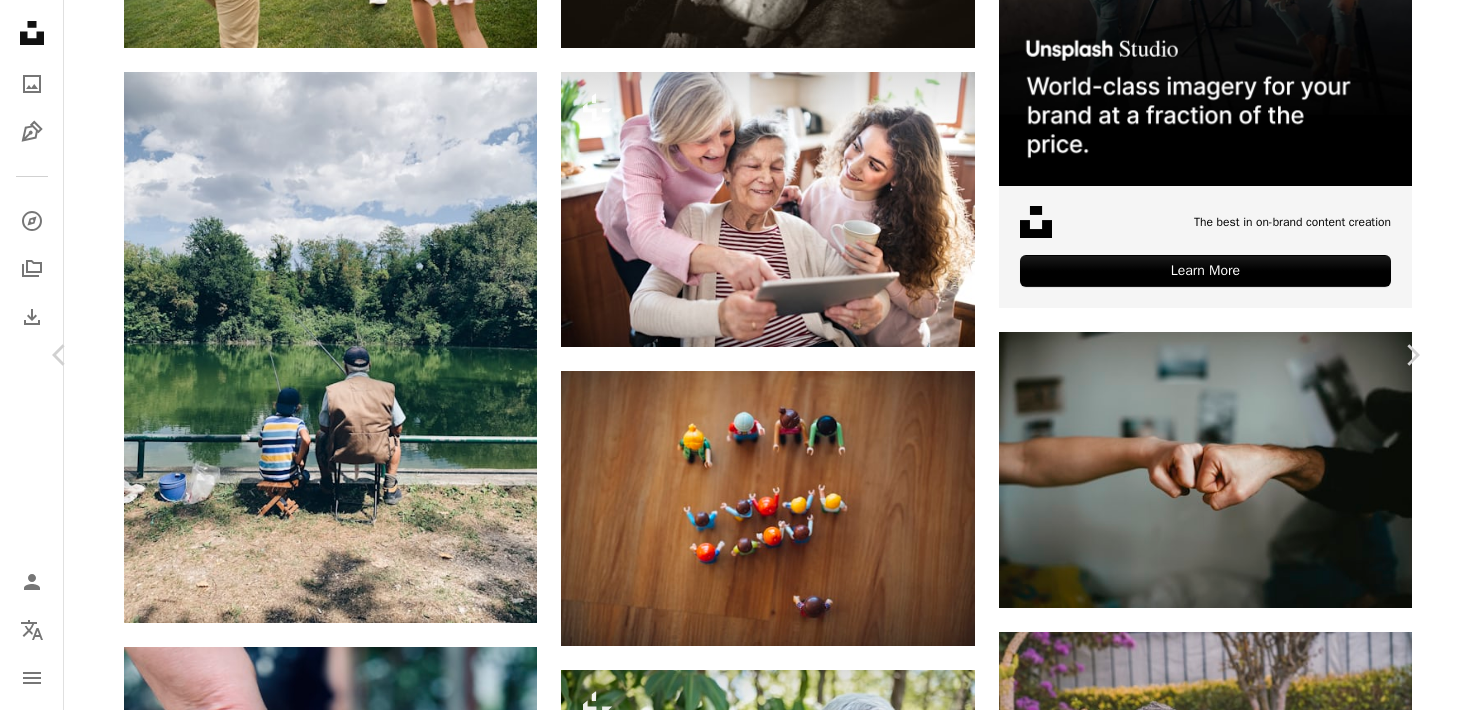 click on "Download free" at bounding box center [1223, 4029] 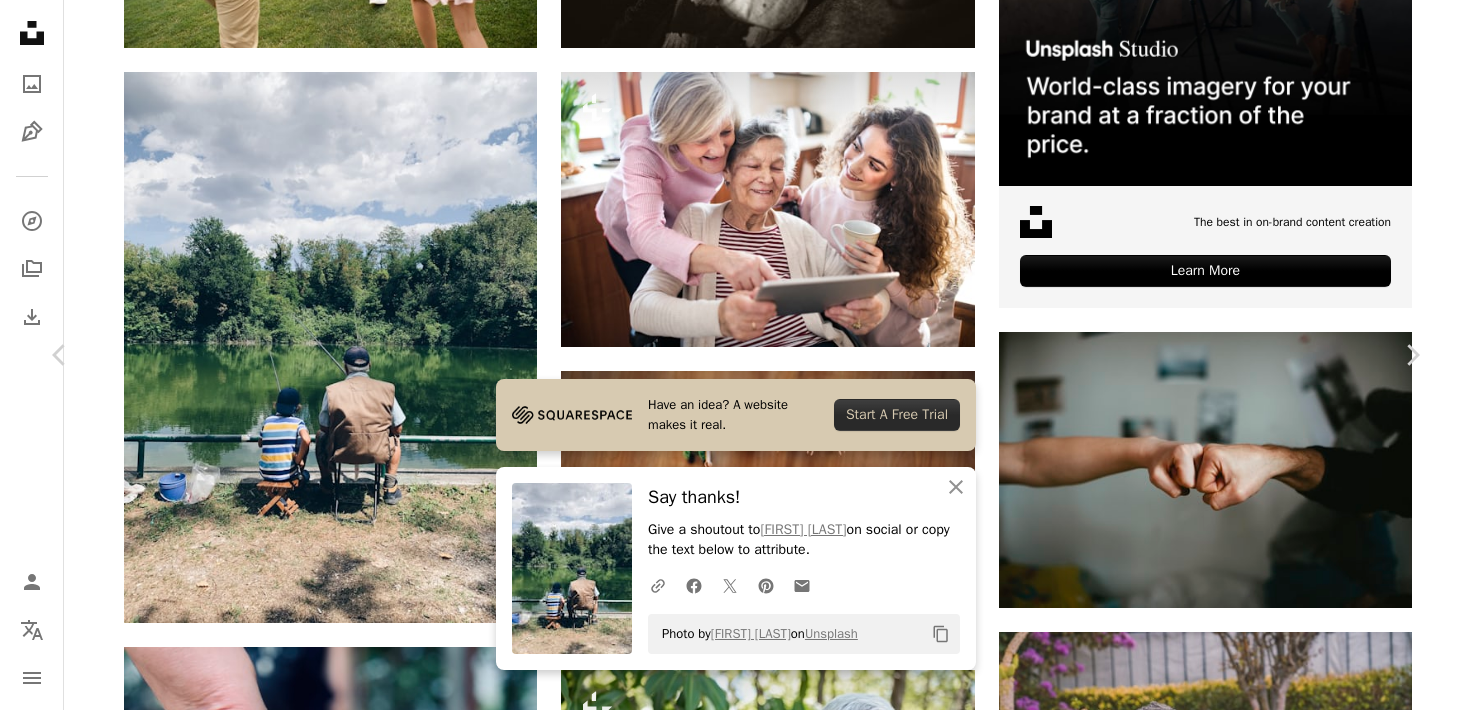 click on "An X shape Chevron left Chevron right Have an idea? A website makes it real. Start A Free Trial An X shape Close Say thanks! Give a shoutout to  [FIRST] [LAST]  on social or copy the text below to attribute. A URL sharing icon (chains) Facebook icon X (formerly Twitter) icon Pinterest icon An envelope Photo by  [FIRST] [LAST]  on  Unsplash
Copy content [FIRST] [LAST] [USERNAME] A heart A plus sign Download free Chevron down Zoom in Views 1,655,264 Downloads 25,776 A forward-right arrow Share Info icon Info More Actions Grandfather and nephew fishing in the lake Calendar outlined Published on  [DATE] Camera Apple, iPhone XS Safety Free to use under the  Unsplash License outdoor summer fish lake fishing generations food land human road plant grey furniture grass clothing chair outdoors apparel meal vegetation Free images Browse premium related images on iStock  |  Save 20% with code UNSPLASH20 View more on iStock  ↗ Related images A heart A plus sign [FIRST] [LAST] A heart" at bounding box center [736, 4337] 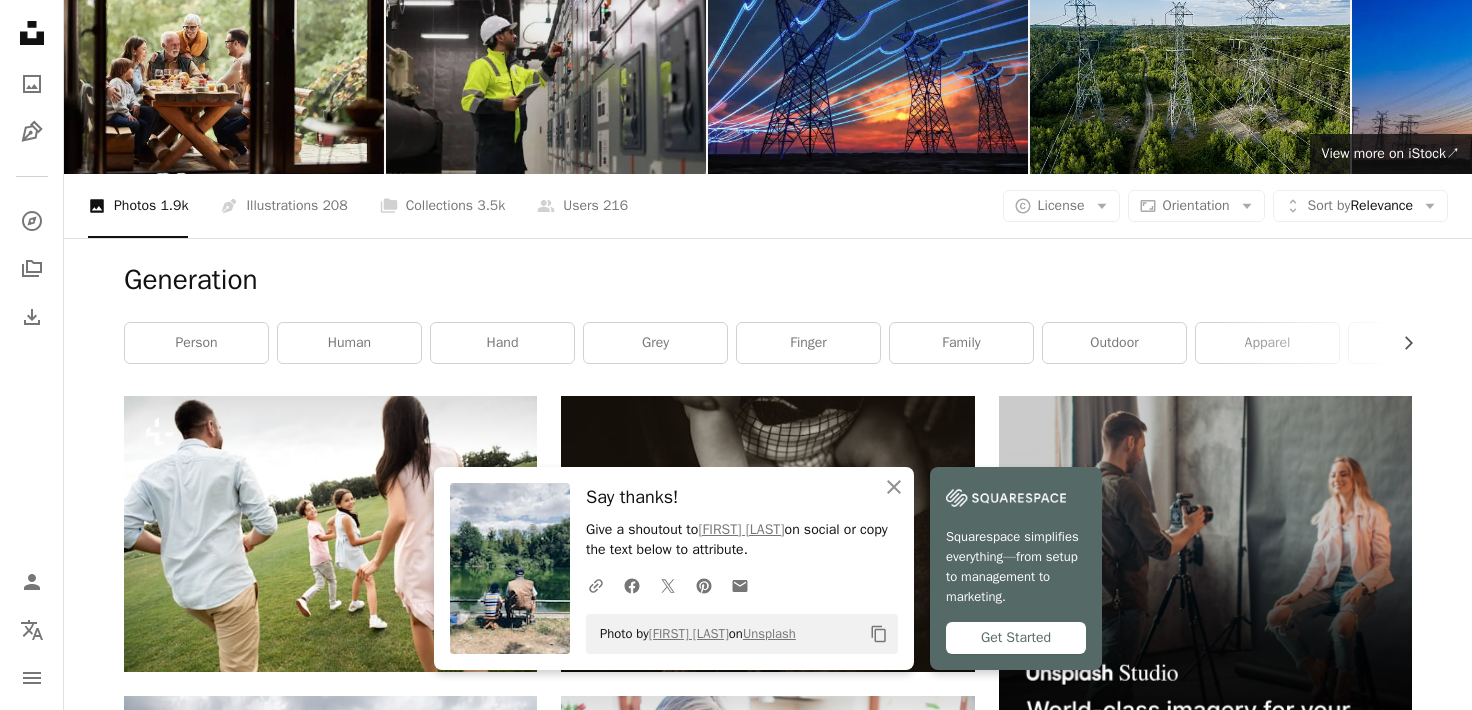 scroll, scrollTop: 0, scrollLeft: 0, axis: both 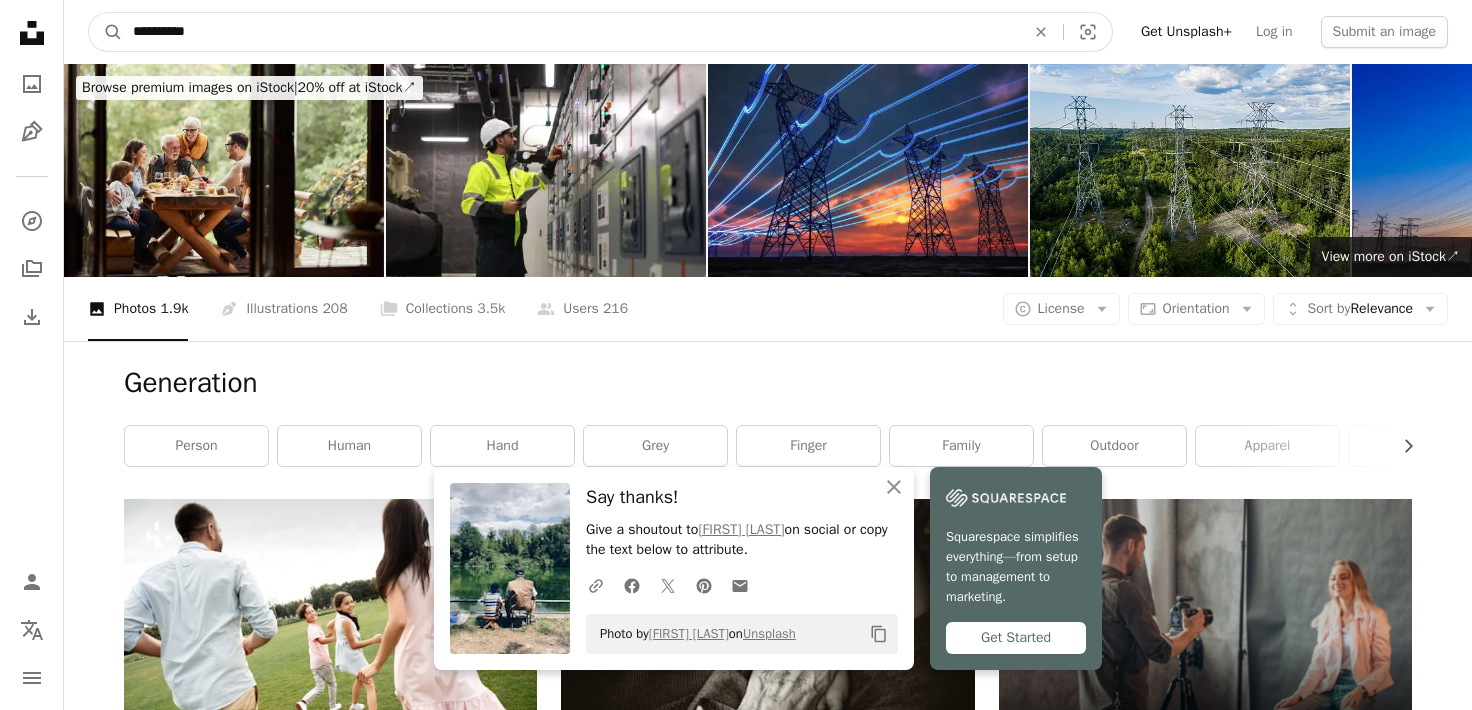 drag, startPoint x: 272, startPoint y: 31, endPoint x: -76, endPoint y: 12, distance: 348.51828 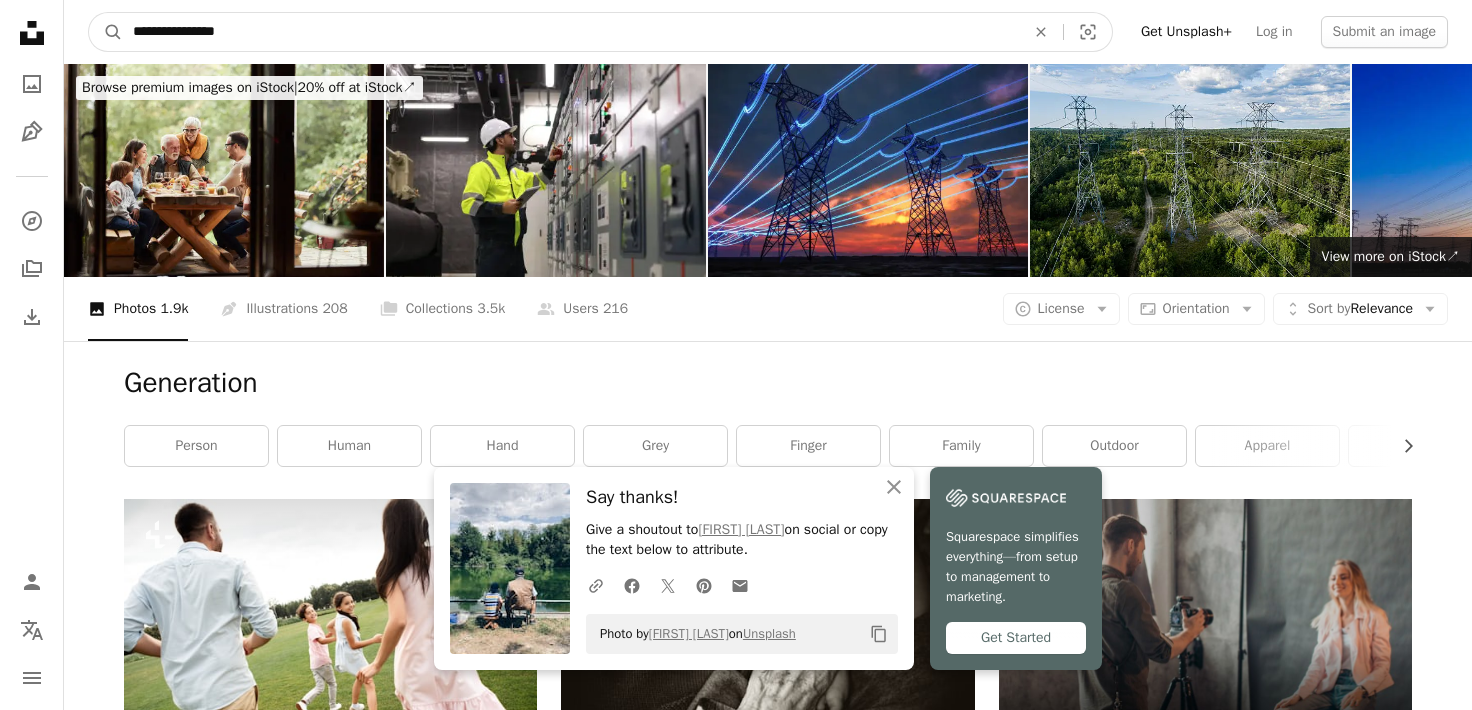type on "**********" 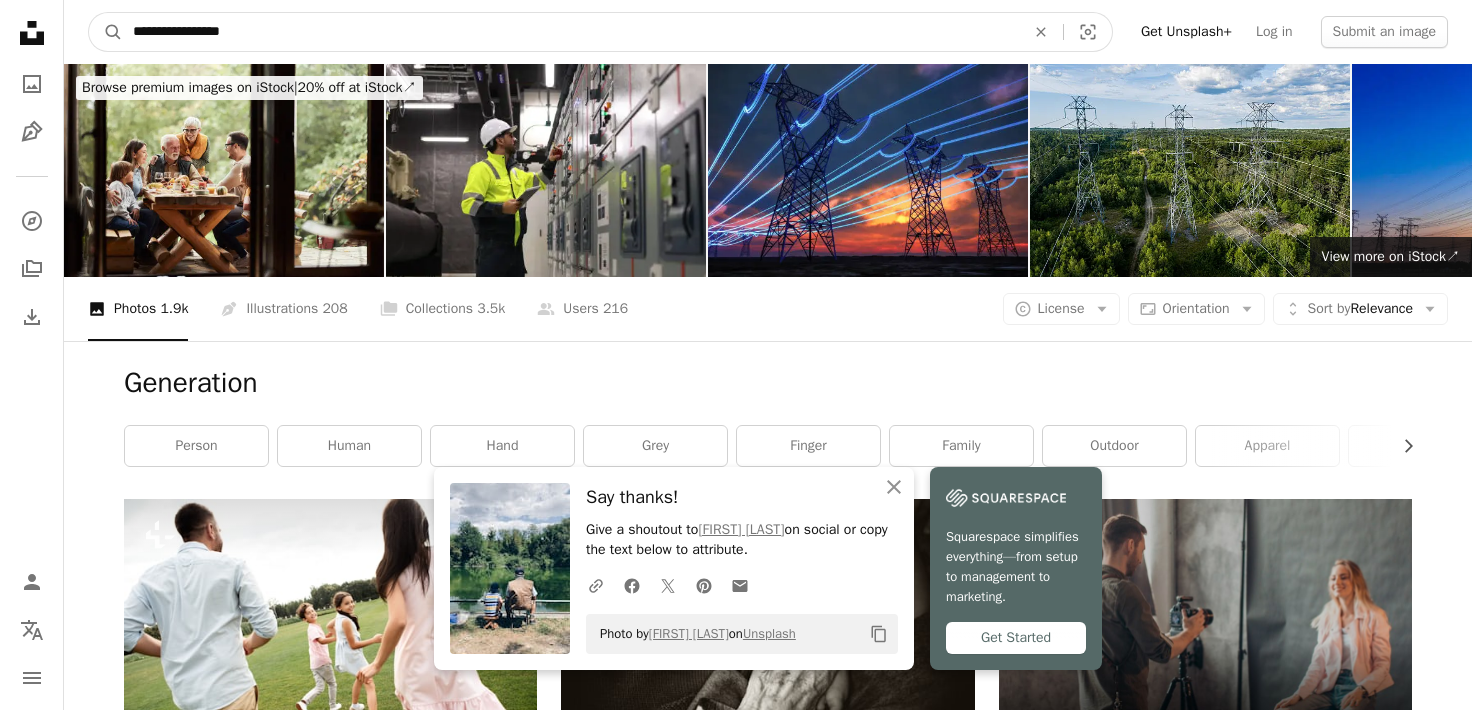click on "A magnifying glass" at bounding box center [106, 32] 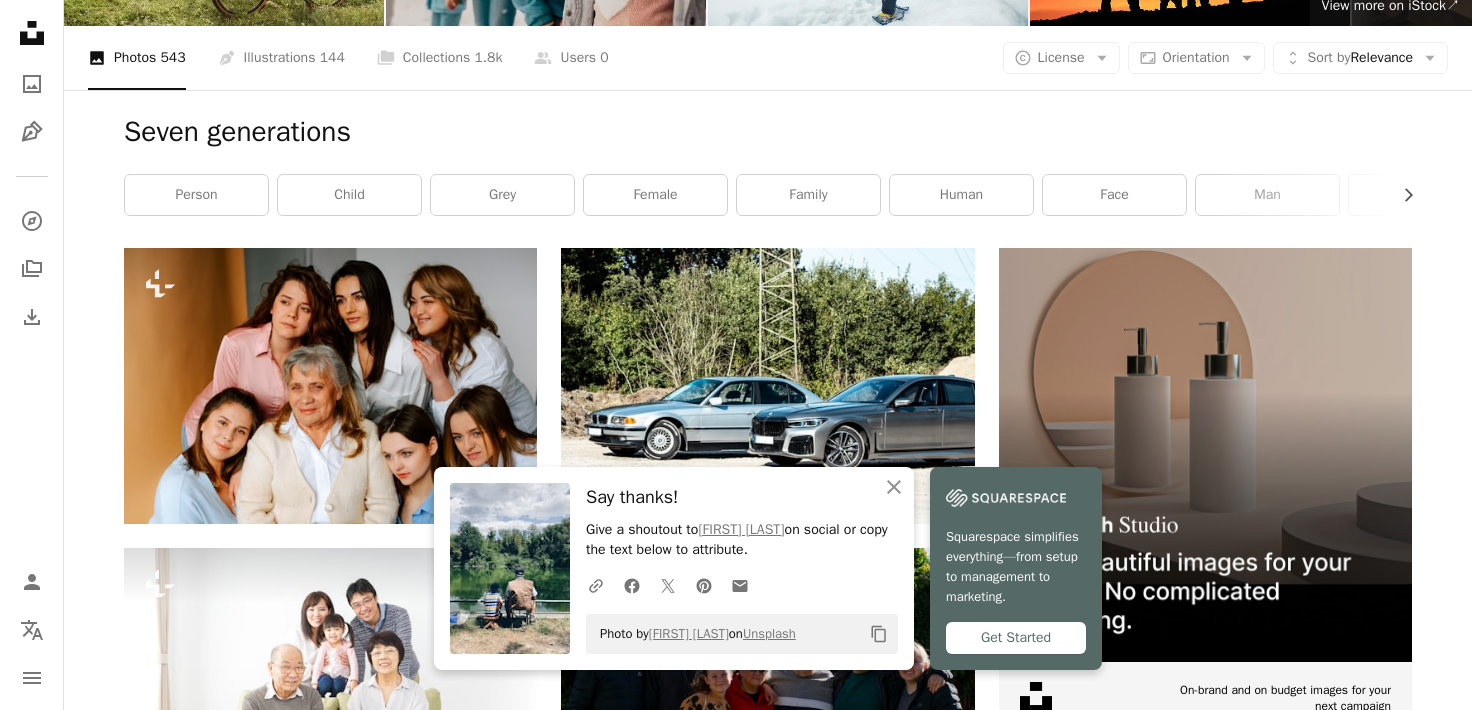 scroll, scrollTop: 0, scrollLeft: 0, axis: both 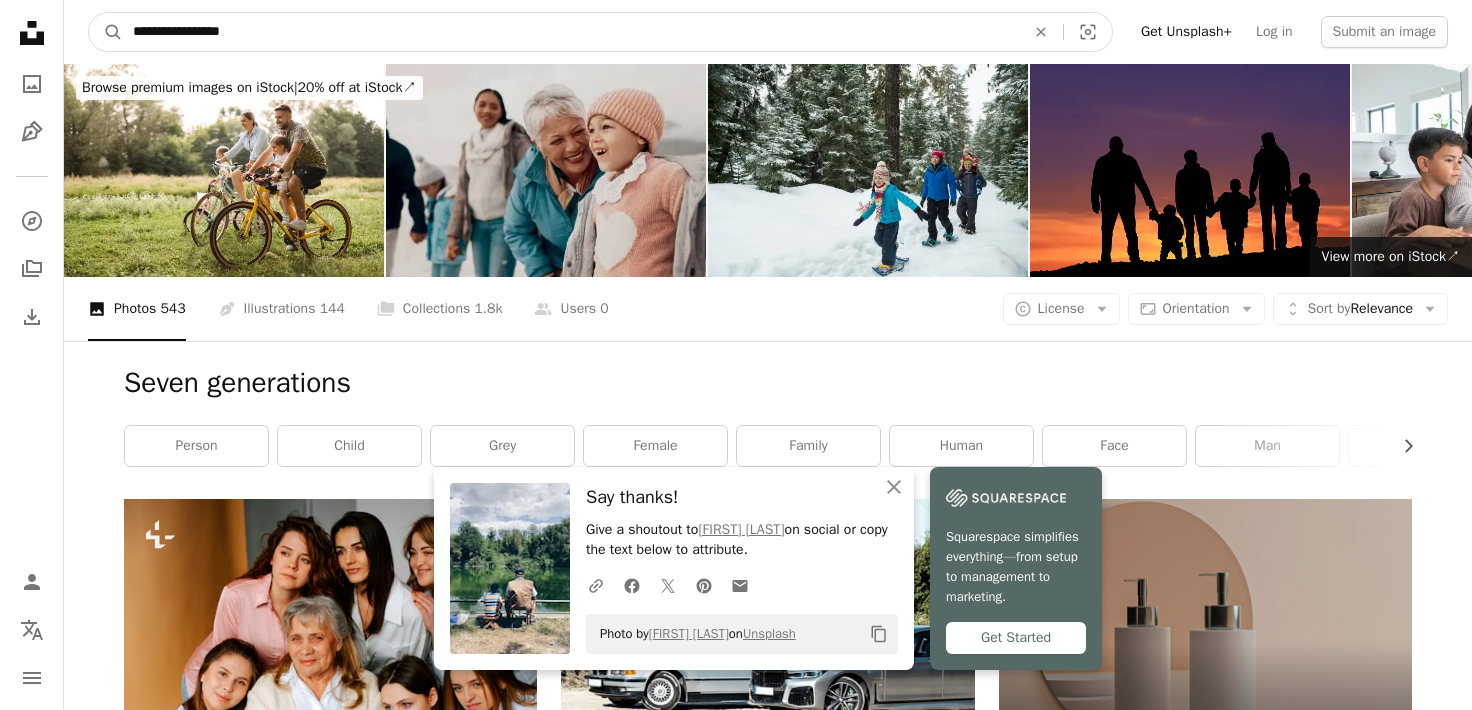 drag, startPoint x: 257, startPoint y: 37, endPoint x: -92, endPoint y: 16, distance: 349.63123 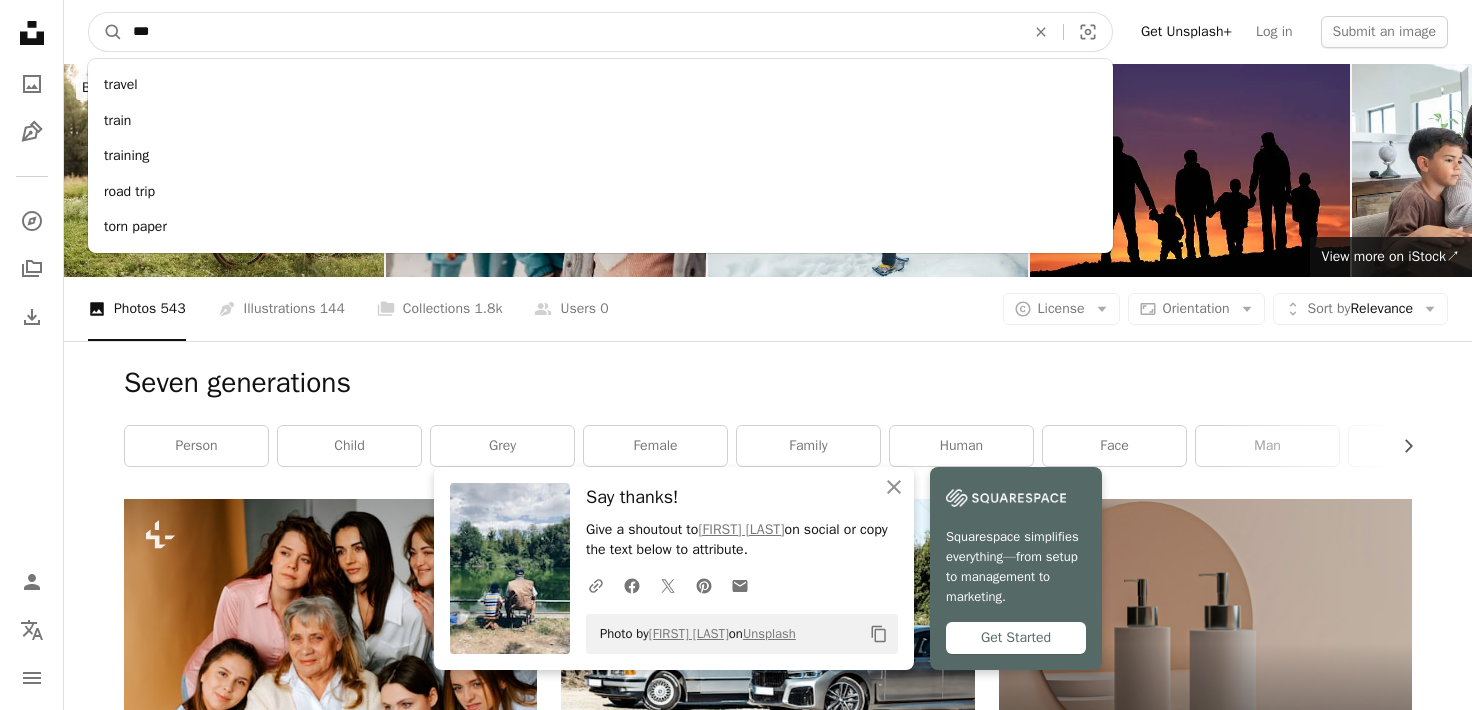 type on "****" 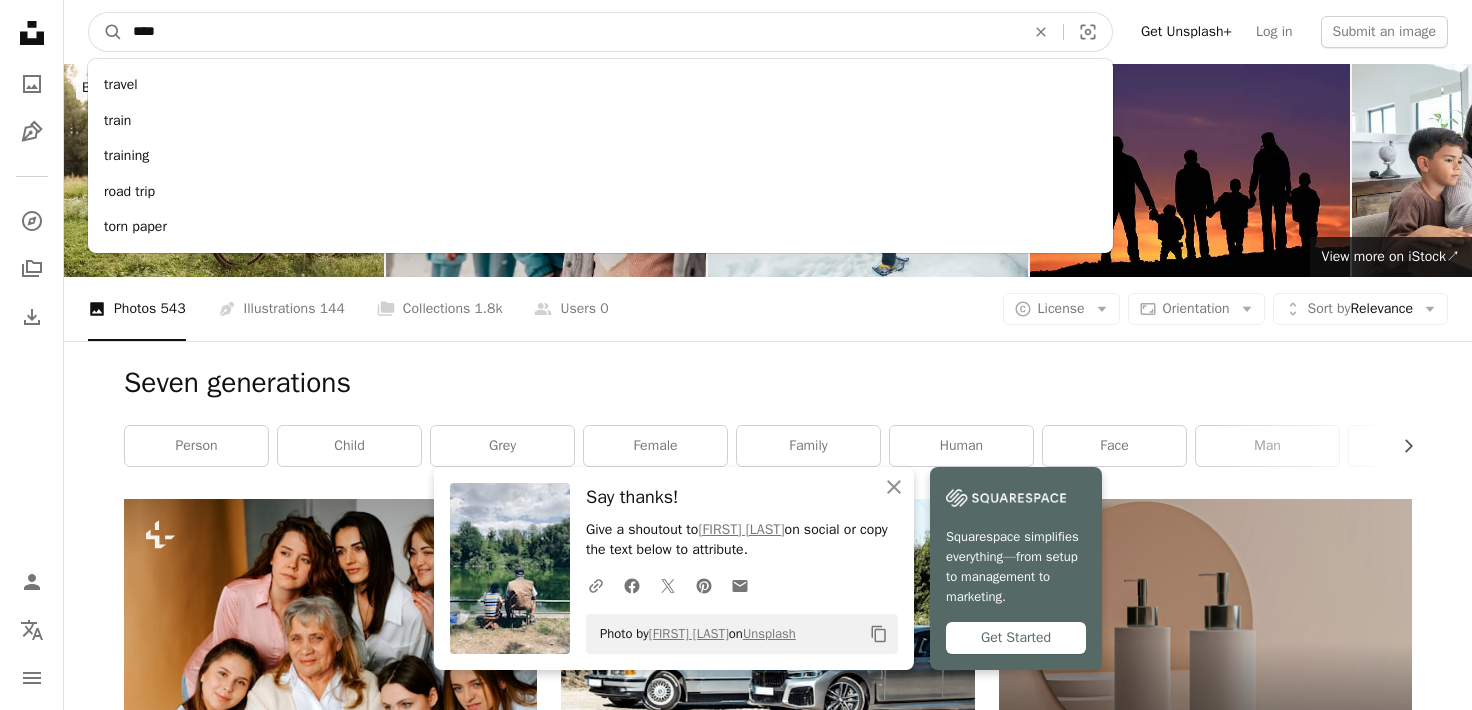 click on "A magnifying glass" at bounding box center (106, 32) 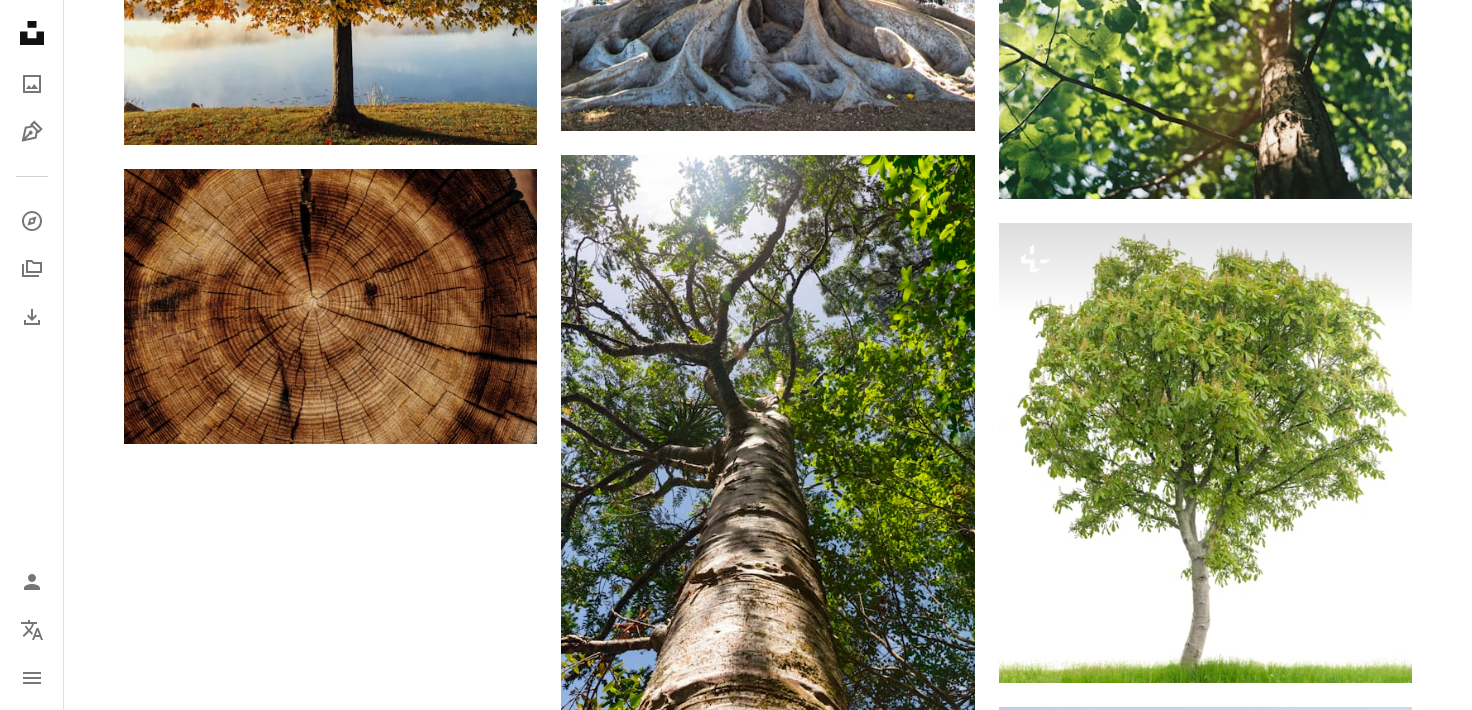 scroll, scrollTop: 2821, scrollLeft: 0, axis: vertical 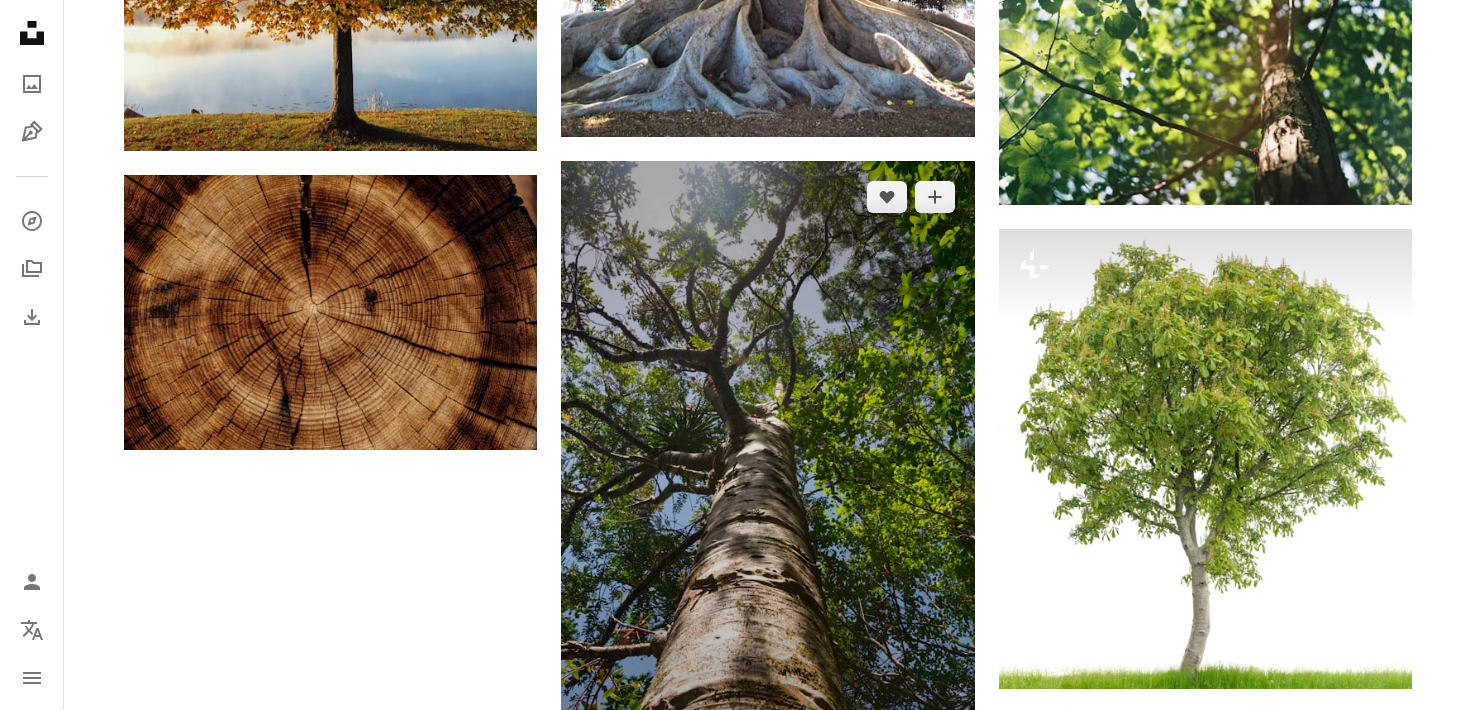 click at bounding box center (767, 471) 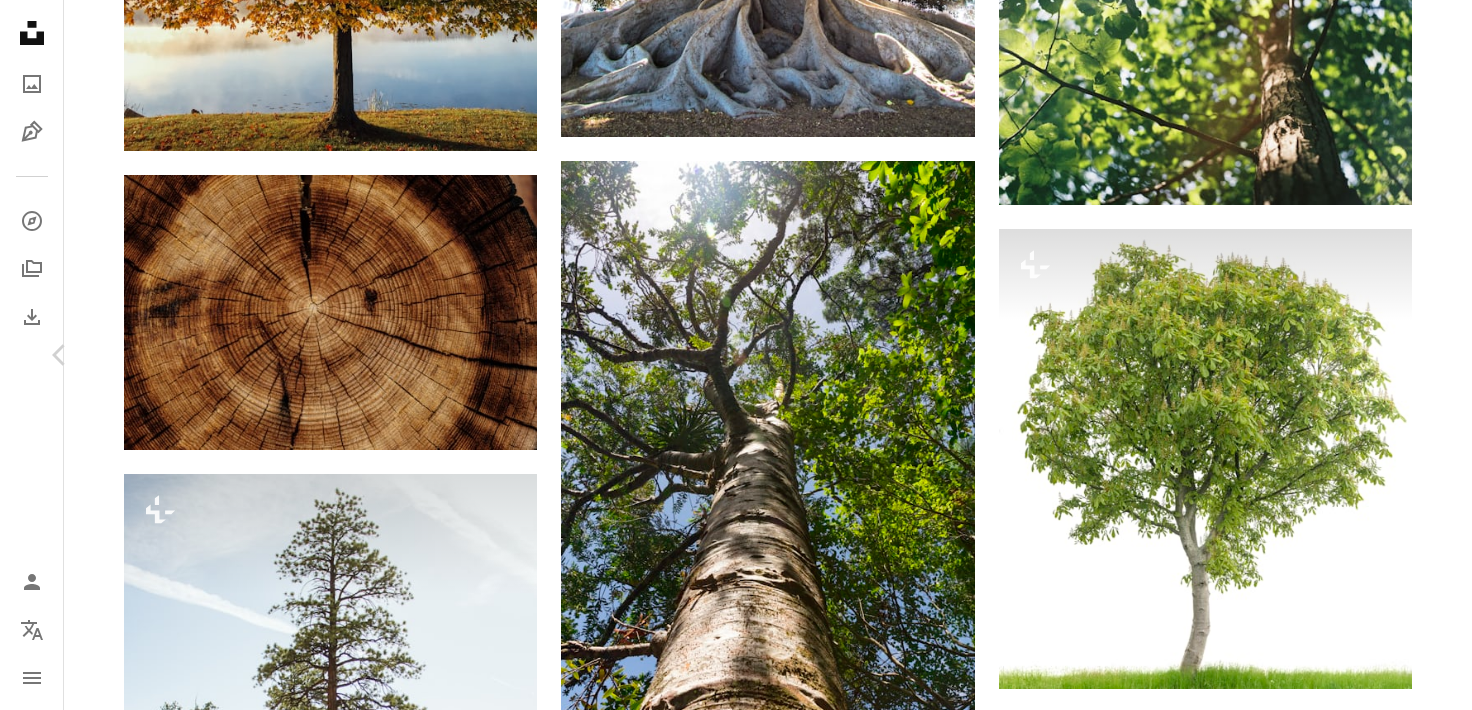 click 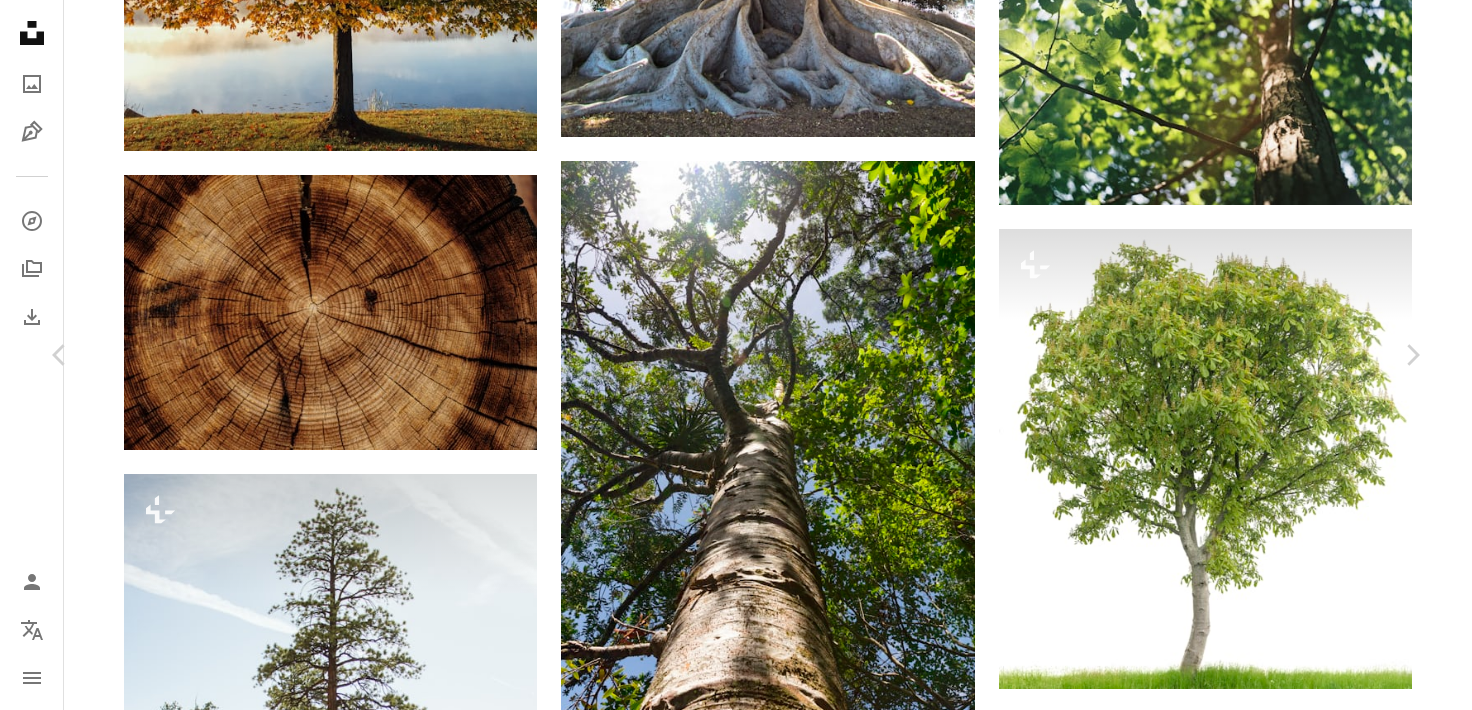 click on "Download free" at bounding box center [1223, 6070] 